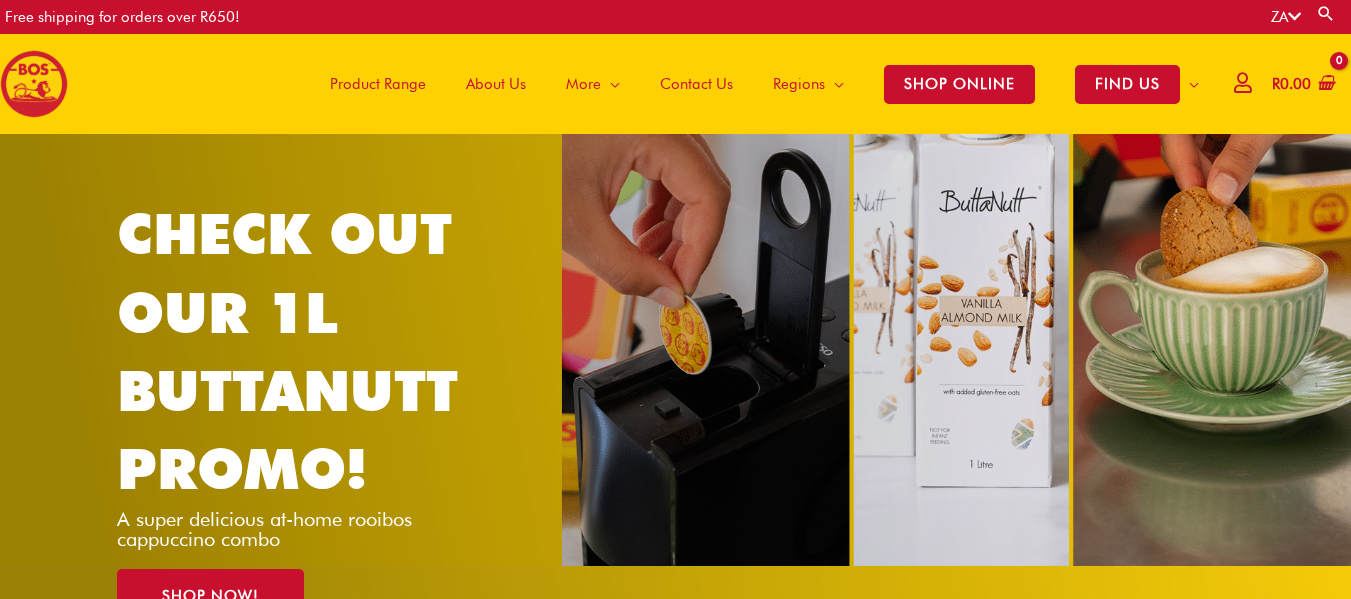 scroll, scrollTop: 0, scrollLeft: 0, axis: both 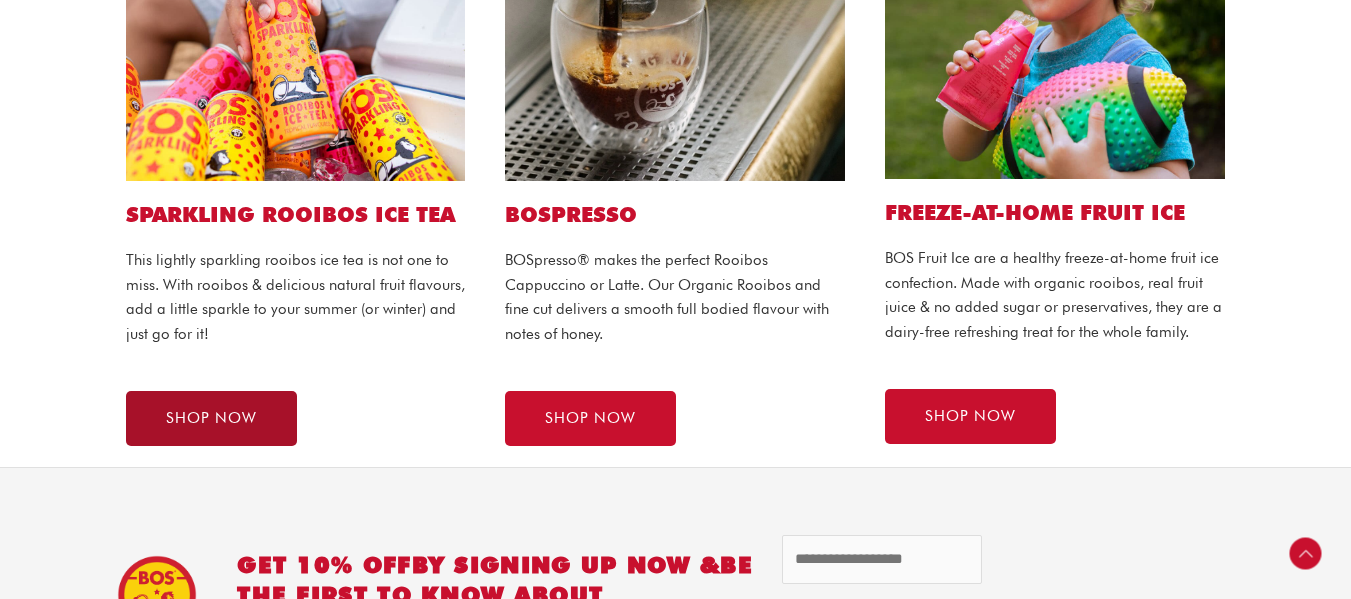 click on "SHOP NOW" at bounding box center (211, 418) 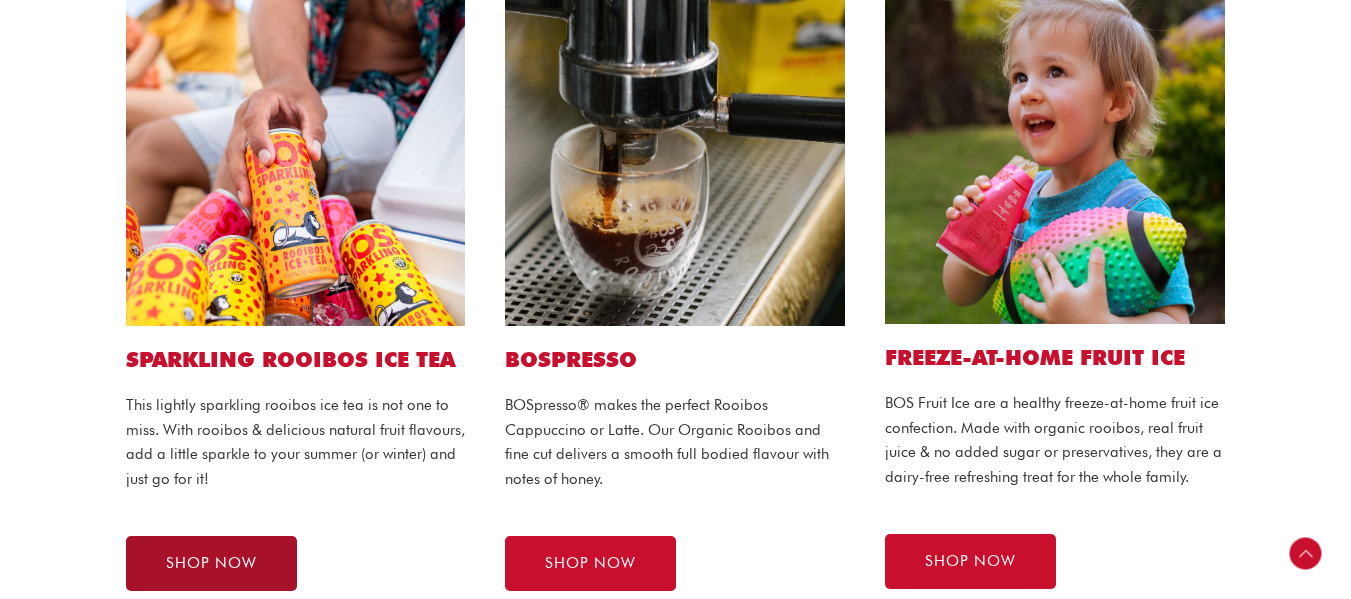 scroll, scrollTop: 1100, scrollLeft: 0, axis: vertical 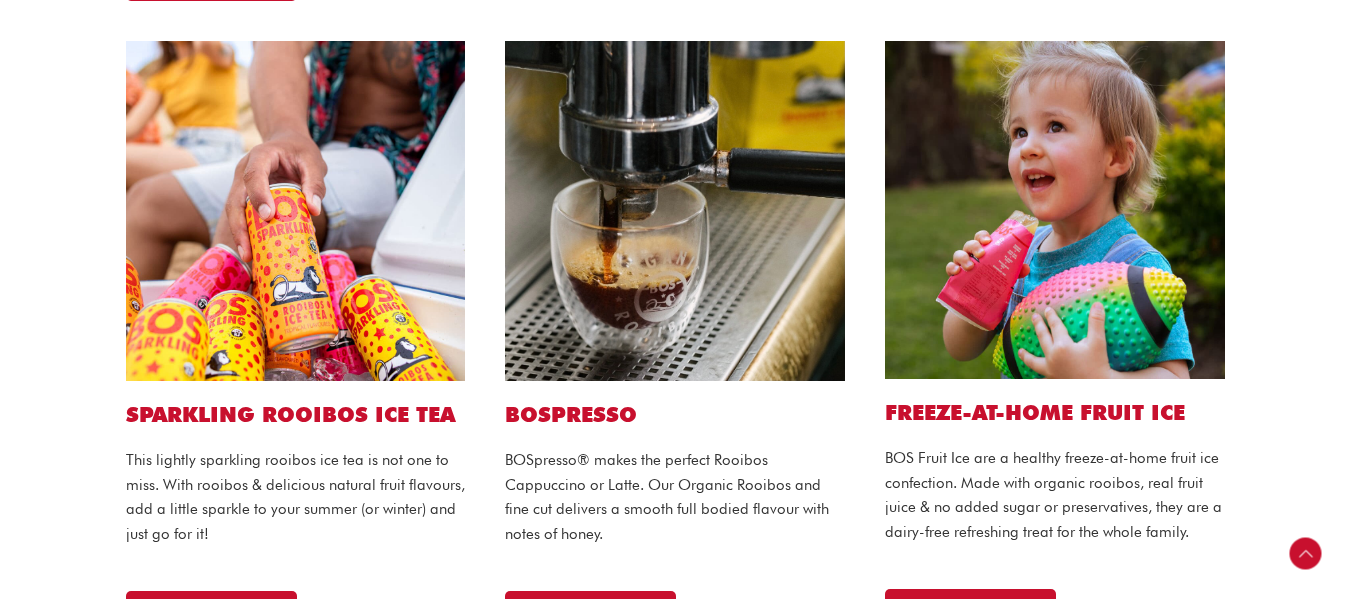 click on "SPARKLING ROOIBOS ICE TEA" at bounding box center [296, 414] 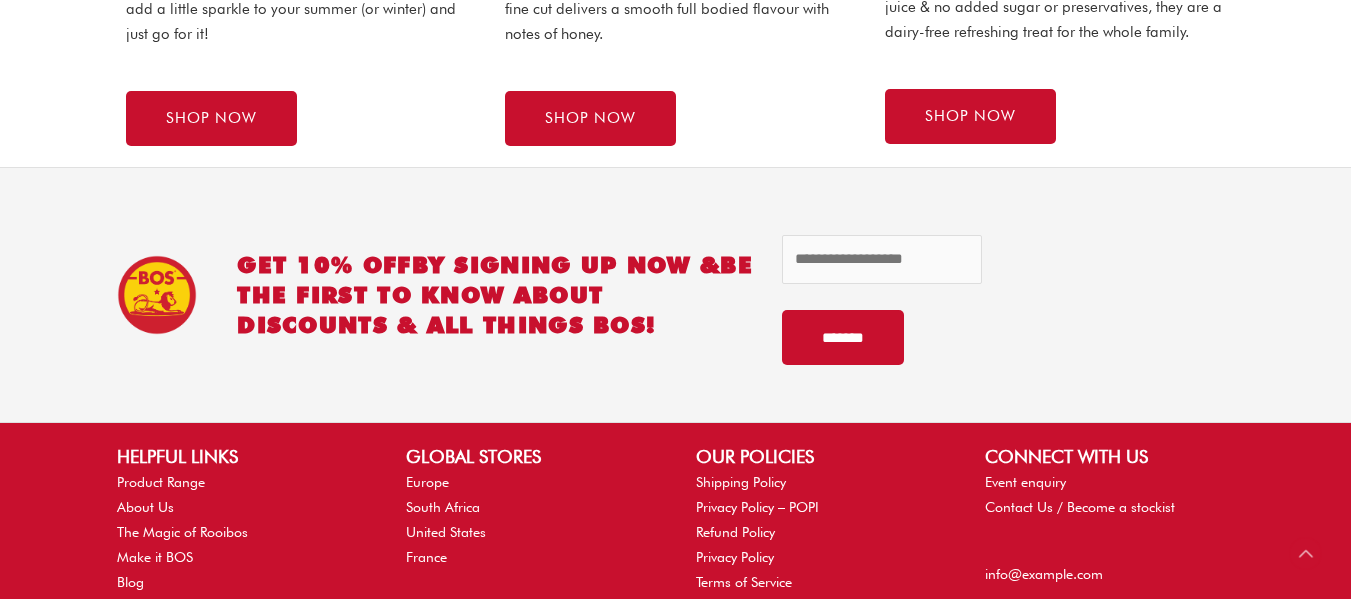 scroll, scrollTop: 1800, scrollLeft: 0, axis: vertical 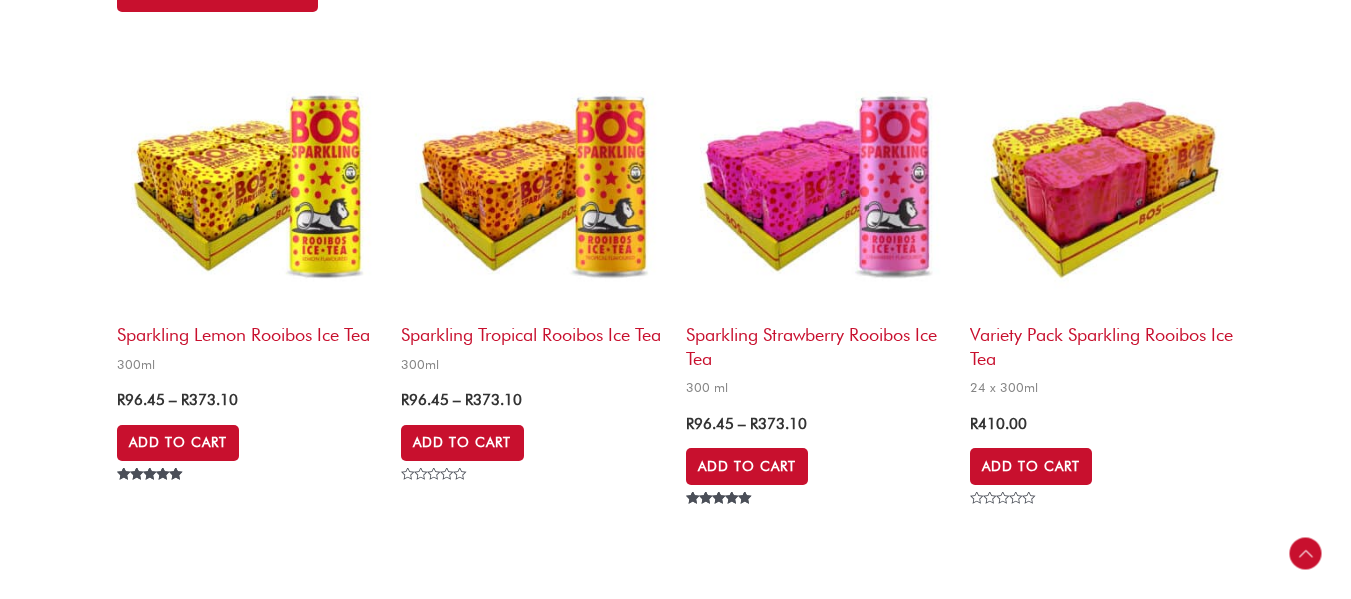 click on "Sparkling Lemon Rooibos Ice Tea" at bounding box center [249, 329] 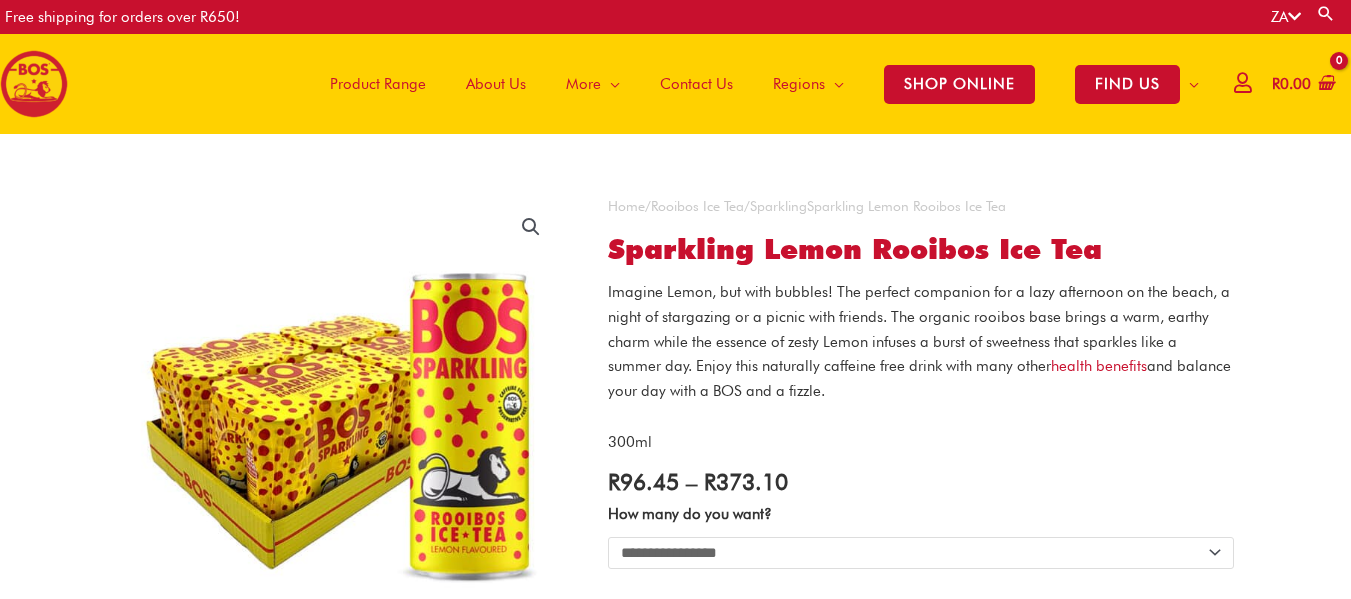 scroll, scrollTop: 0, scrollLeft: 0, axis: both 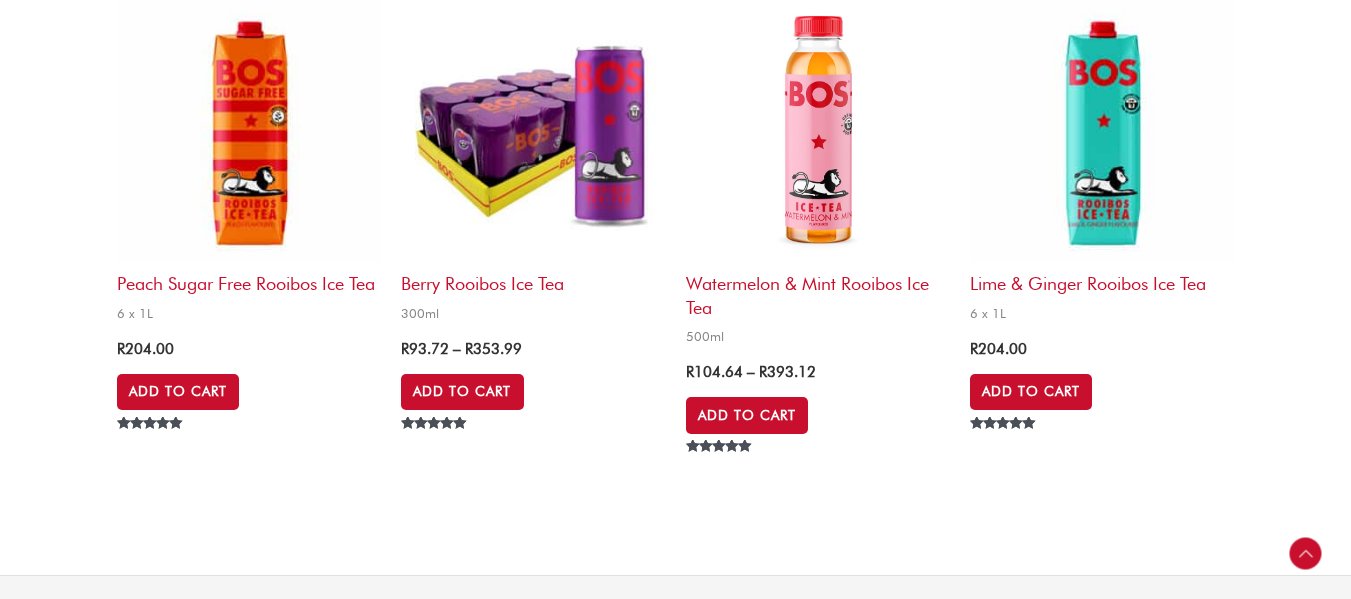 click at bounding box center (533, 130) 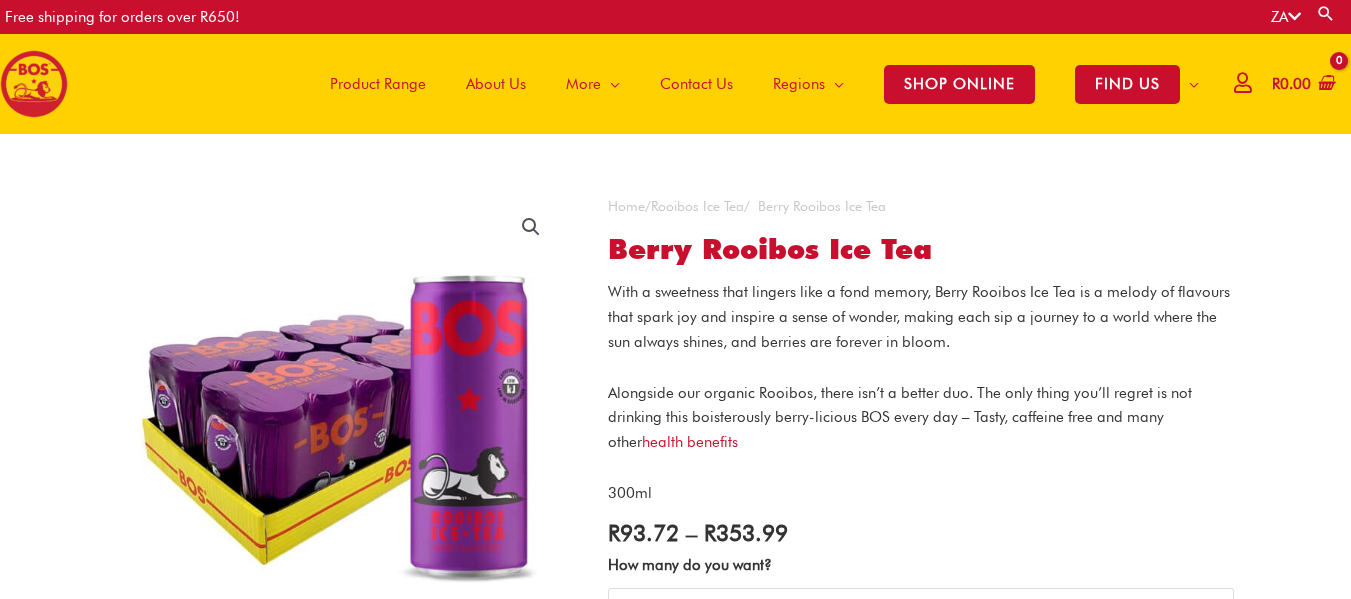 scroll, scrollTop: 0, scrollLeft: 0, axis: both 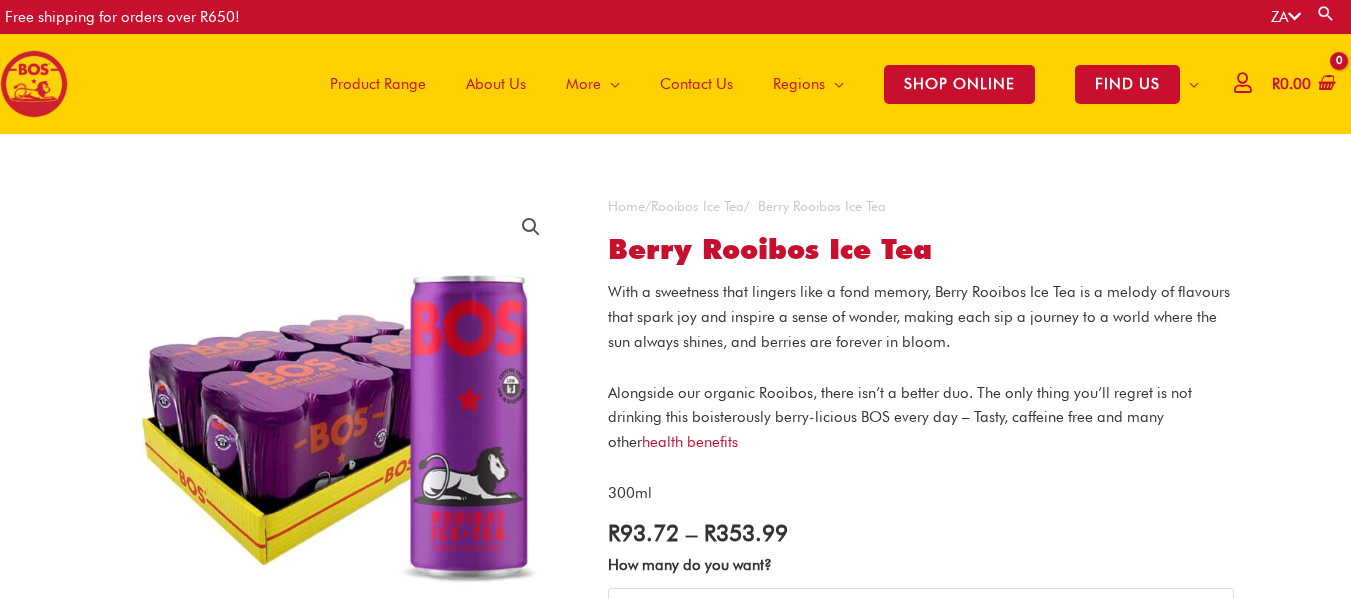 click on "Product Range" at bounding box center (378, 84) 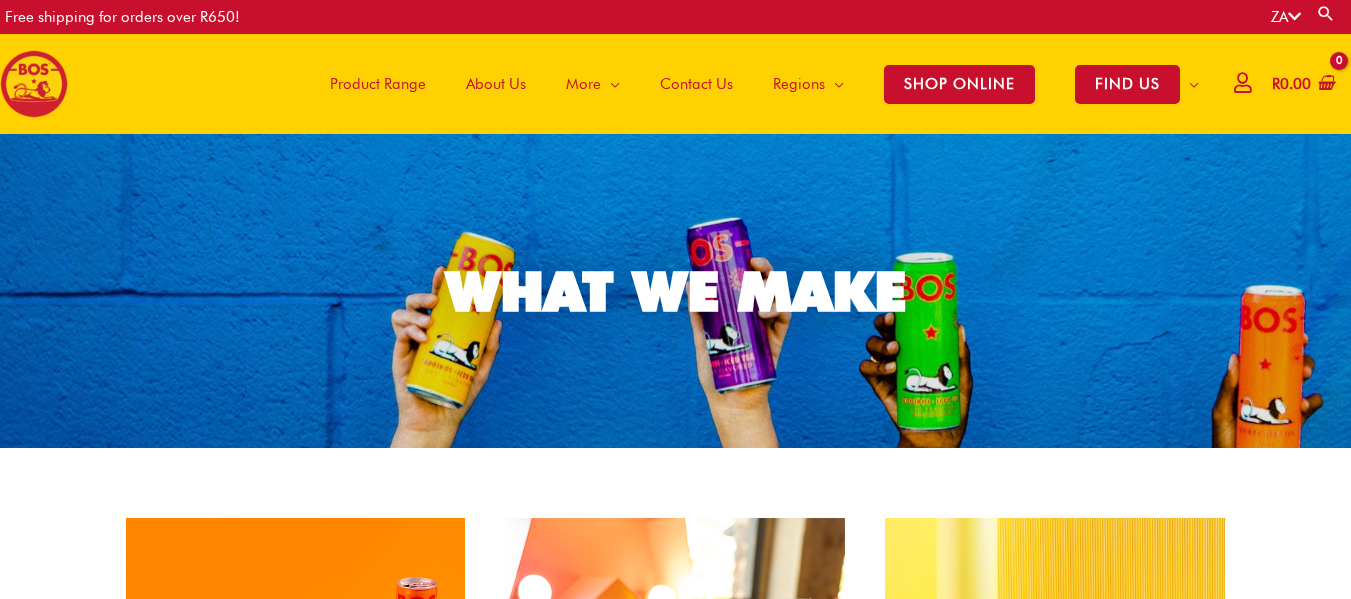 scroll, scrollTop: 0, scrollLeft: 0, axis: both 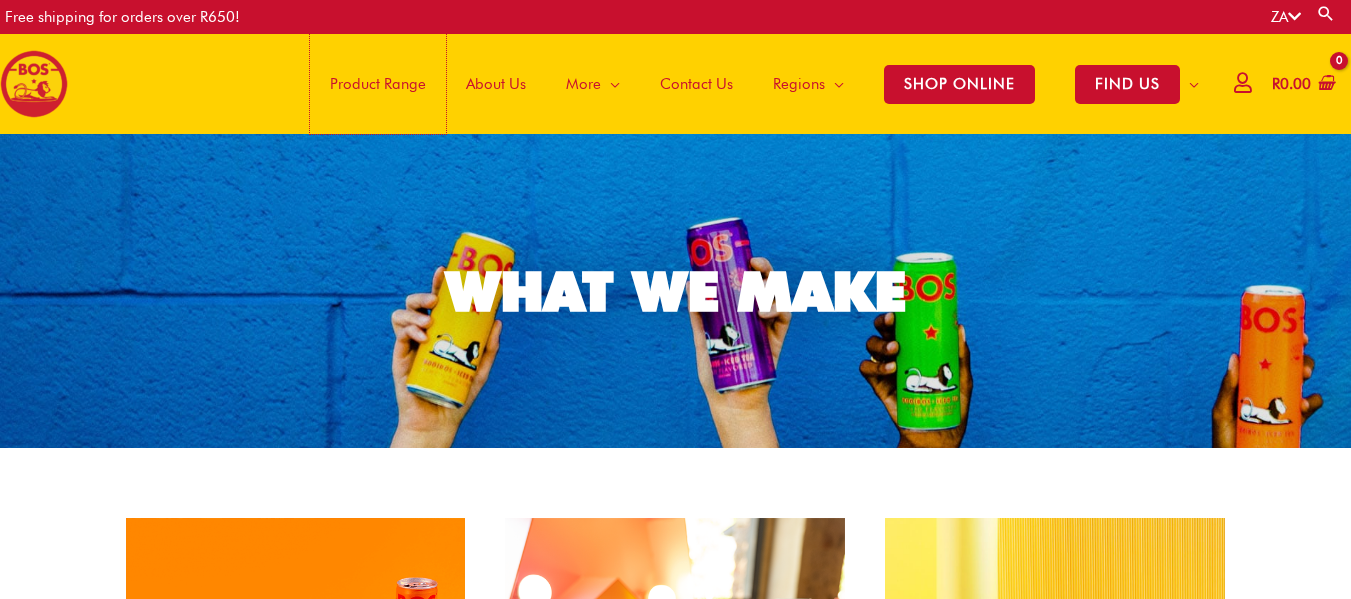 click on "Product Range" at bounding box center [378, 84] 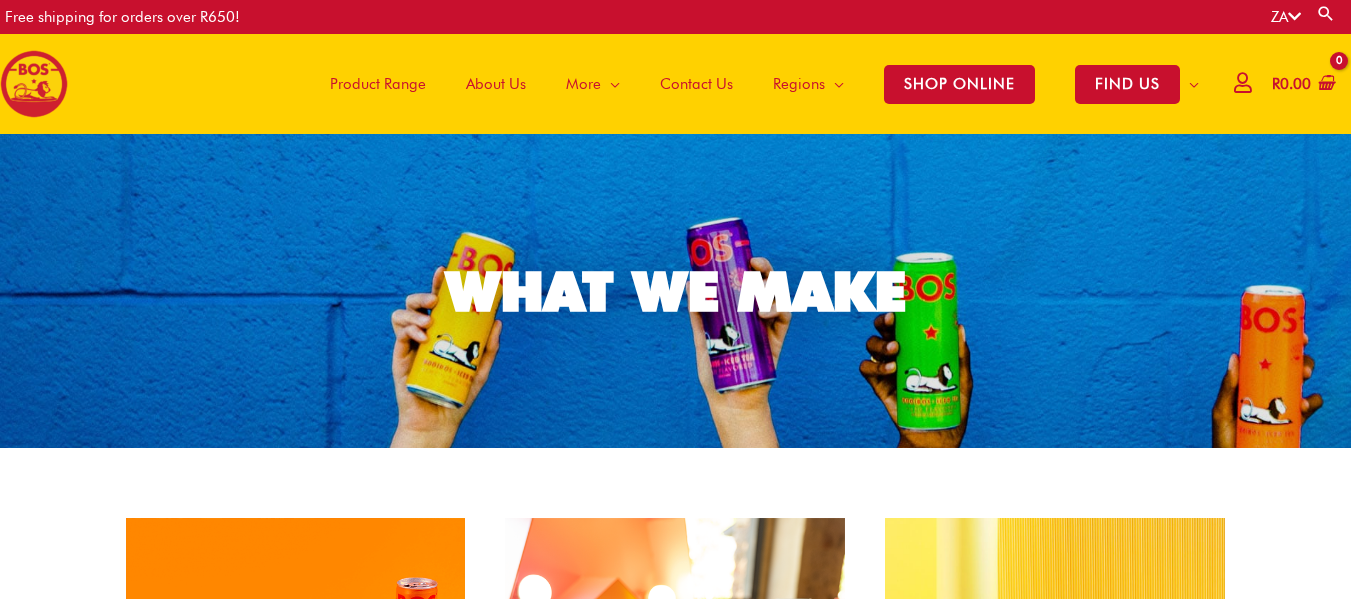 scroll, scrollTop: 0, scrollLeft: 0, axis: both 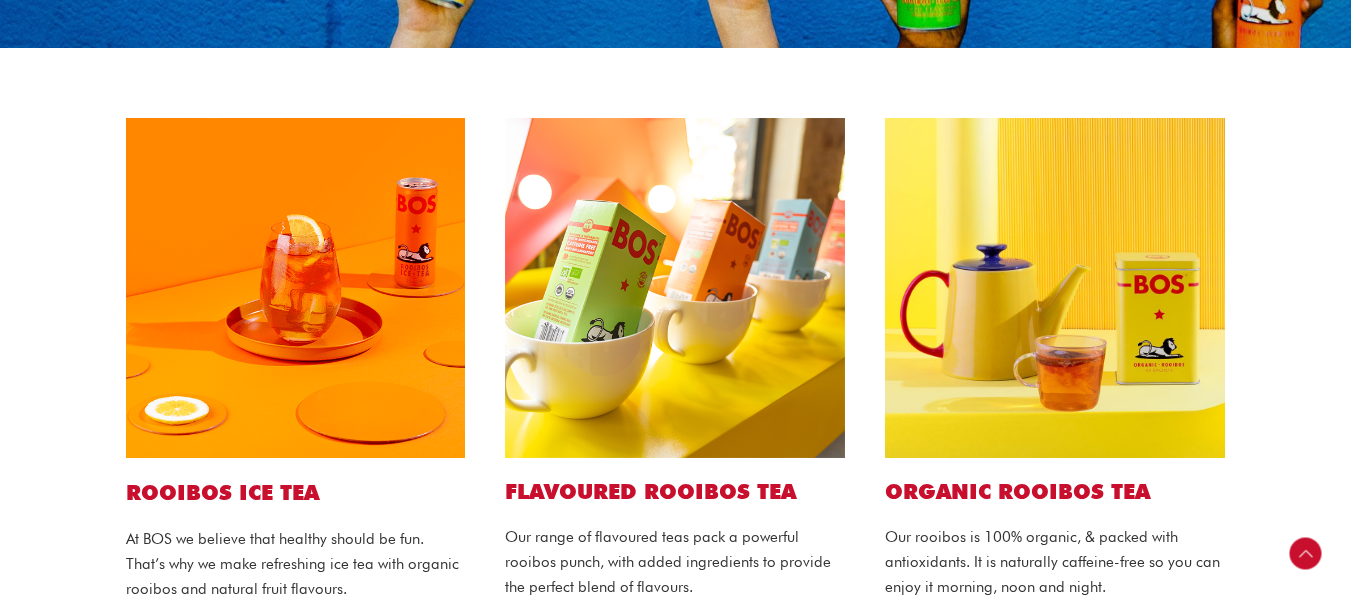 click on "ROOIBOS ICE TEA" at bounding box center (296, 492) 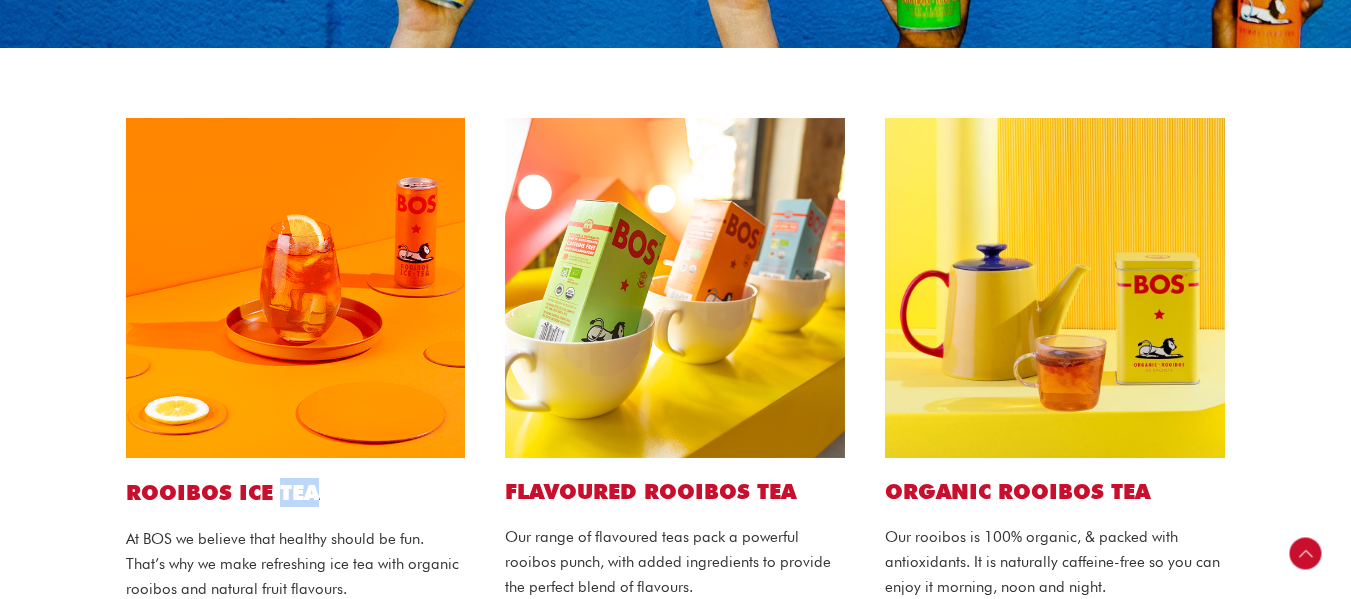 click on "ROOIBOS ICE TEA" at bounding box center (296, 492) 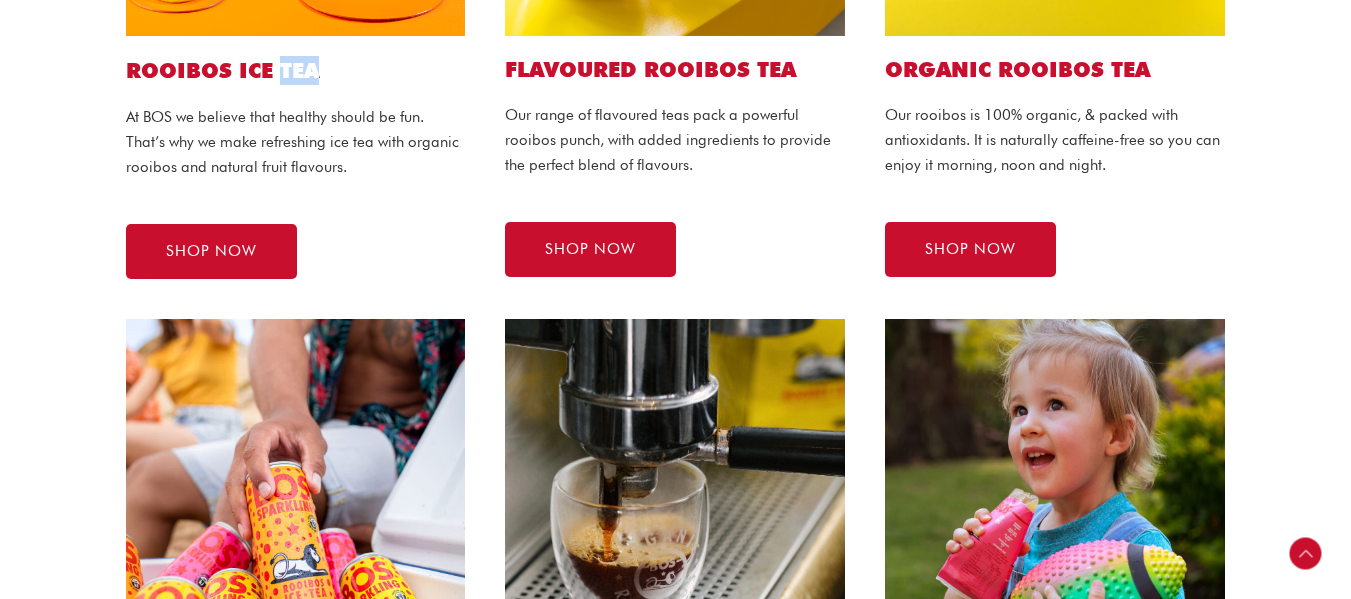 scroll, scrollTop: 600, scrollLeft: 0, axis: vertical 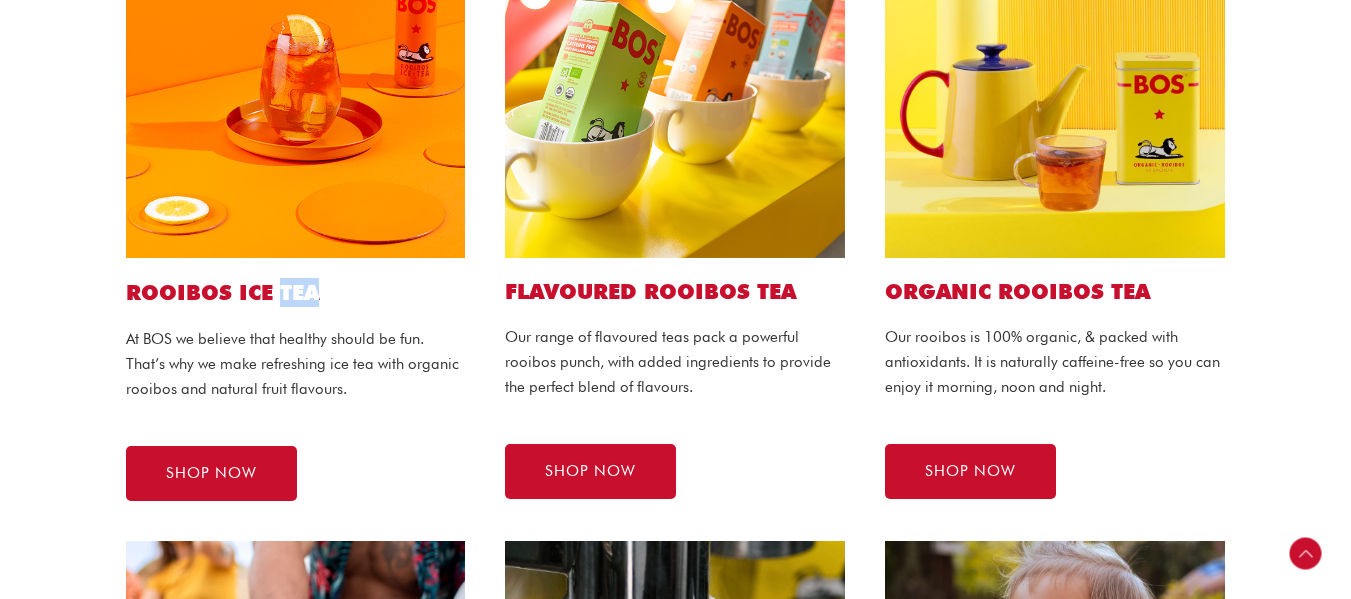 click at bounding box center [296, 88] 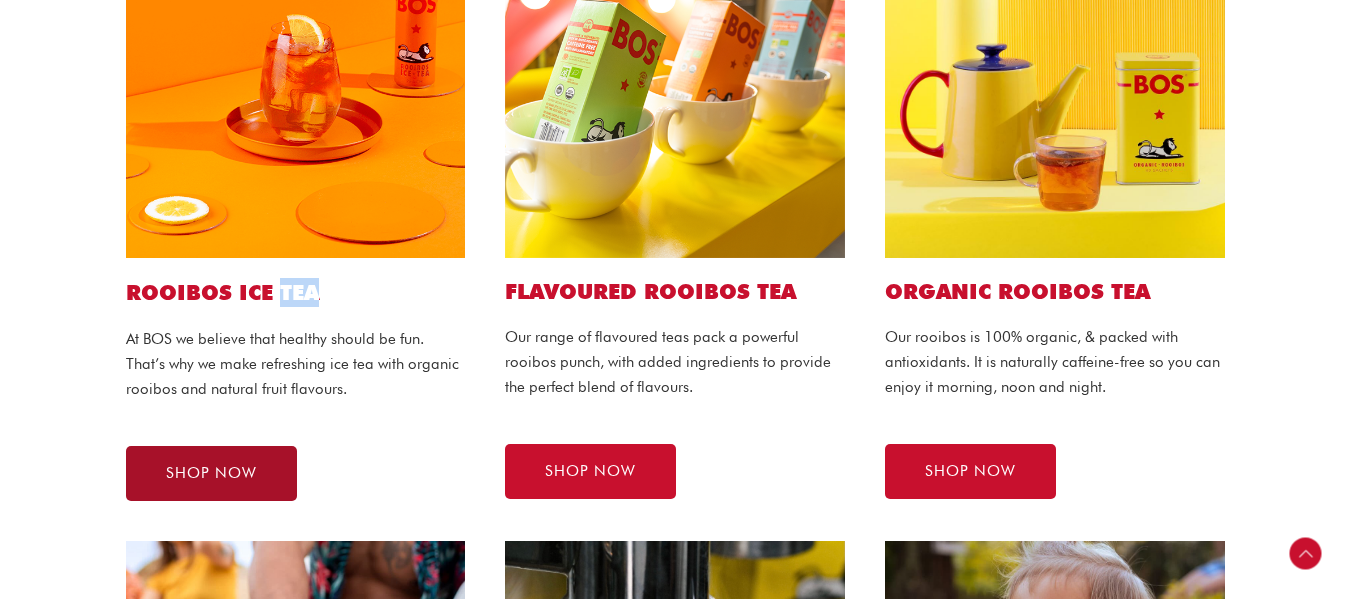 click on "SHOP NOW" at bounding box center (211, 473) 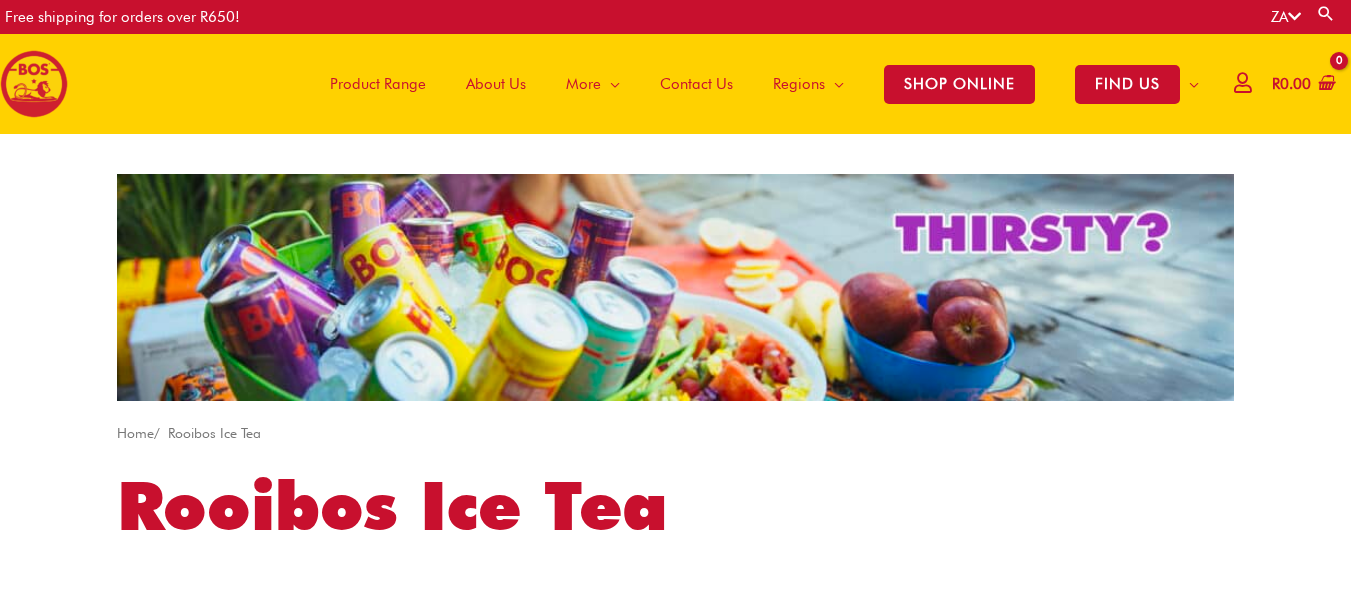 scroll, scrollTop: 0, scrollLeft: 0, axis: both 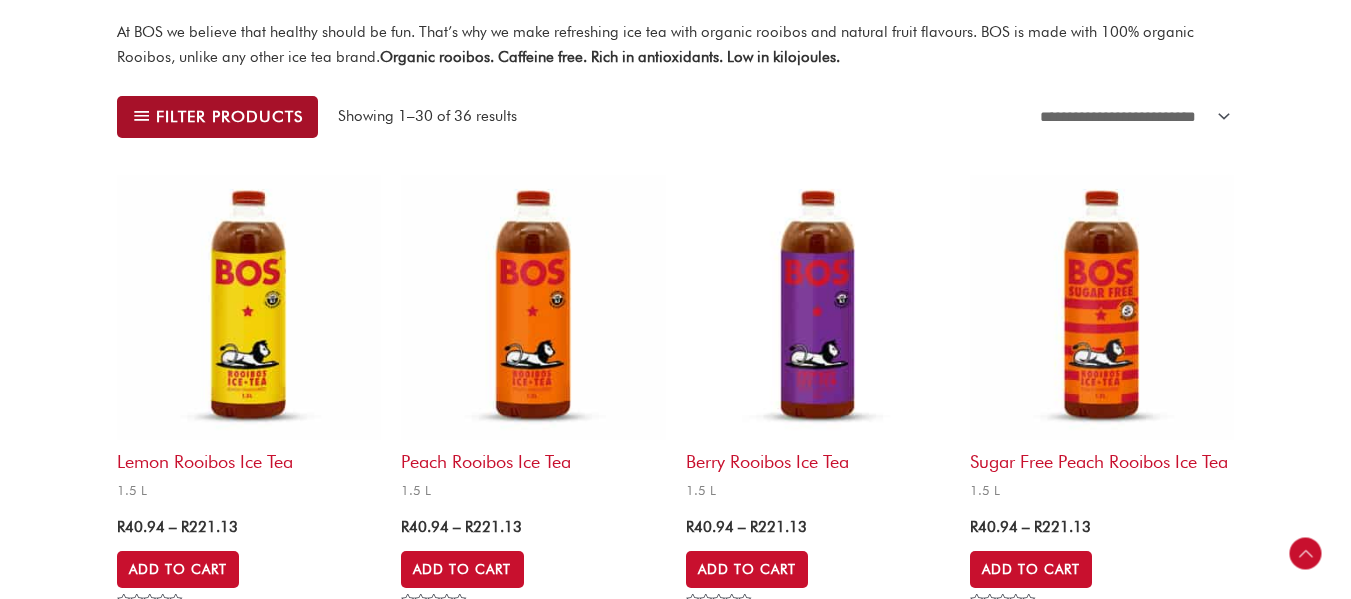 click on "Filter products" at bounding box center [217, 117] 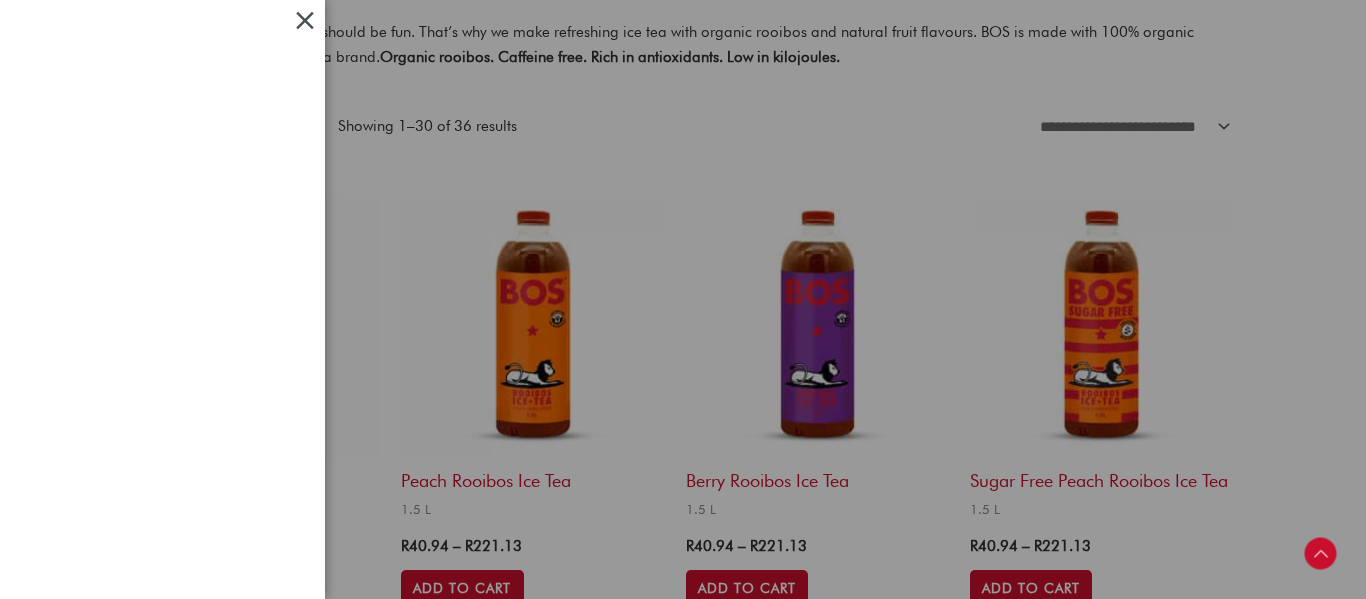 click at bounding box center [305, 20] 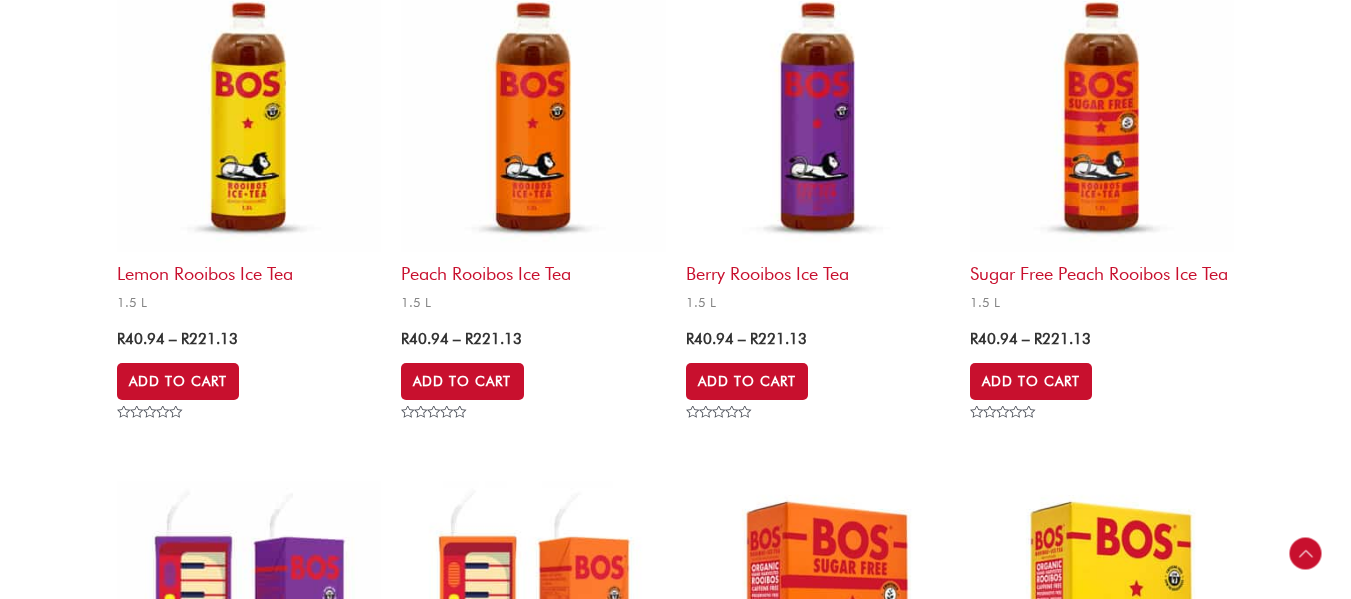 scroll, scrollTop: 800, scrollLeft: 0, axis: vertical 